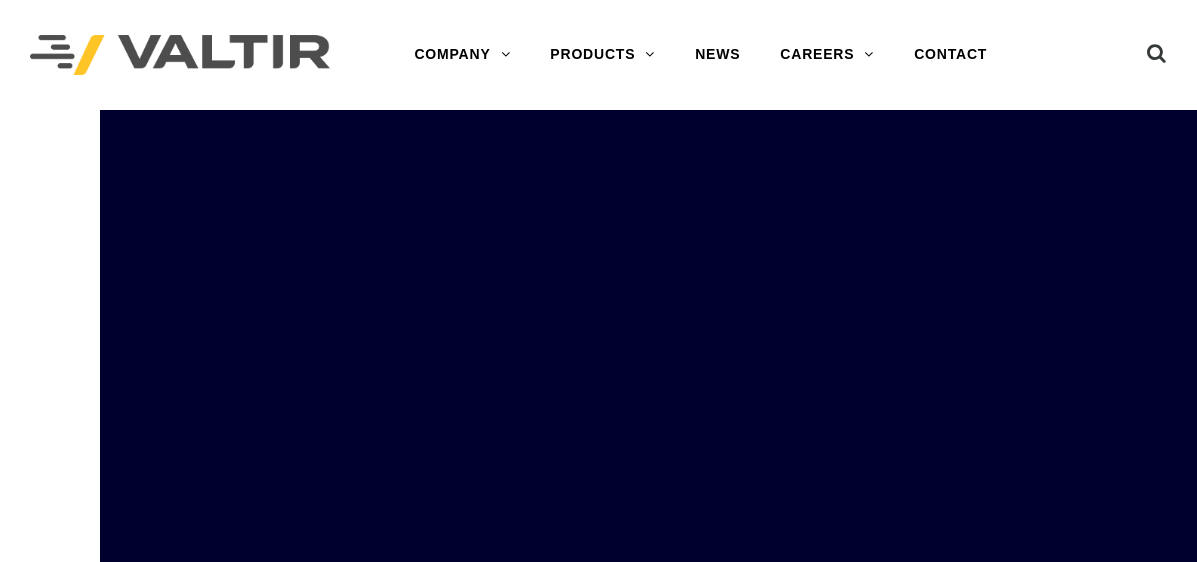 scroll, scrollTop: 0, scrollLeft: 0, axis: both 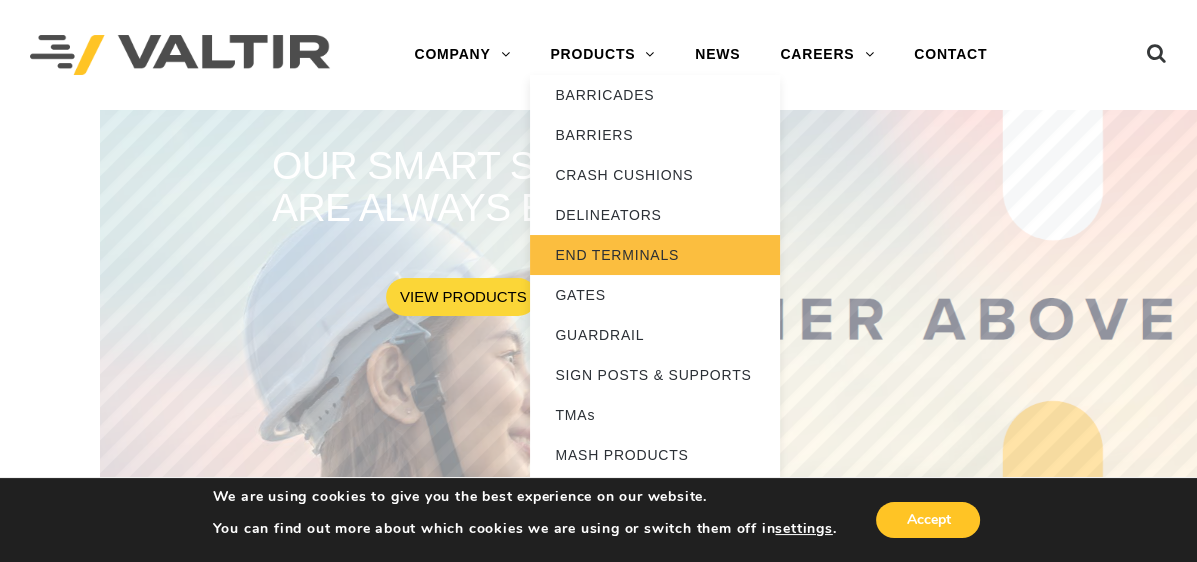 click on "END TERMINALS" at bounding box center (655, 255) 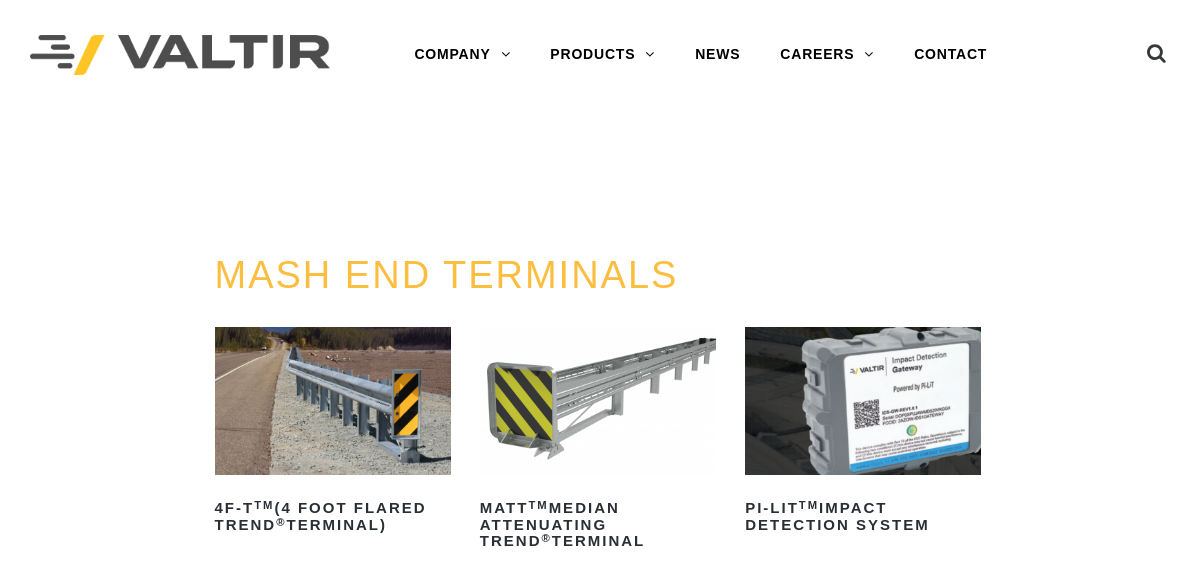 scroll, scrollTop: 0, scrollLeft: 0, axis: both 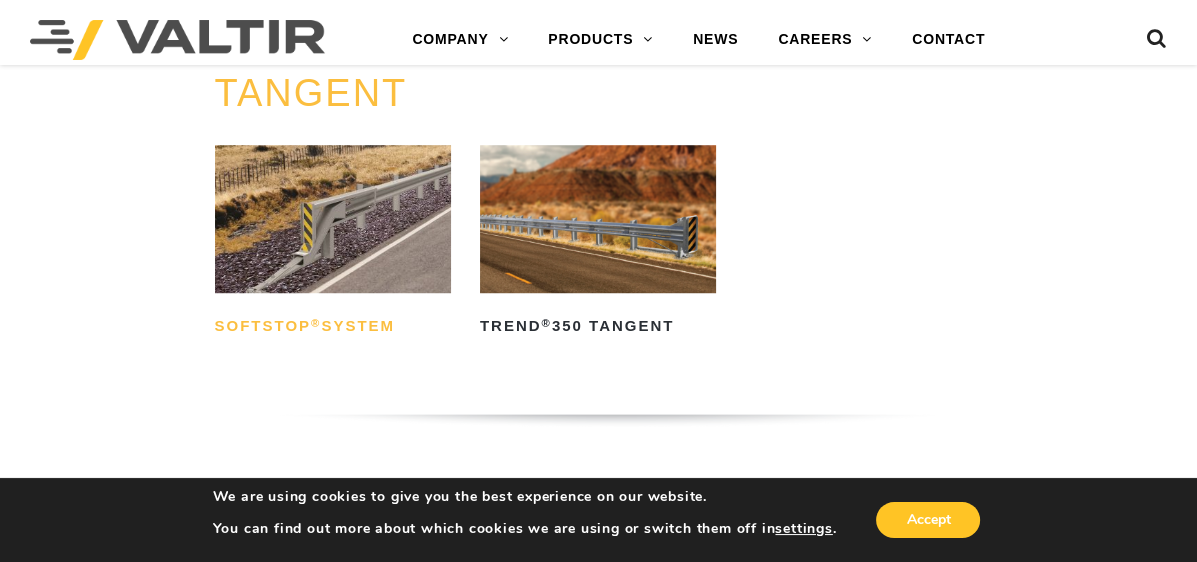 click on "SoftStop ®  System" at bounding box center [333, 327] 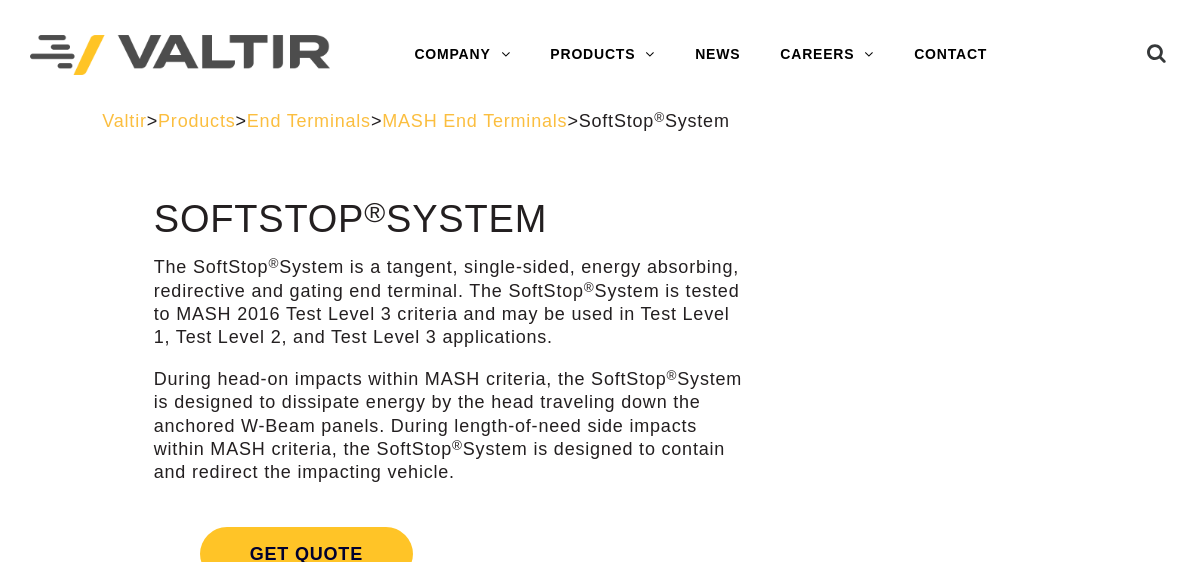 scroll, scrollTop: 0, scrollLeft: 0, axis: both 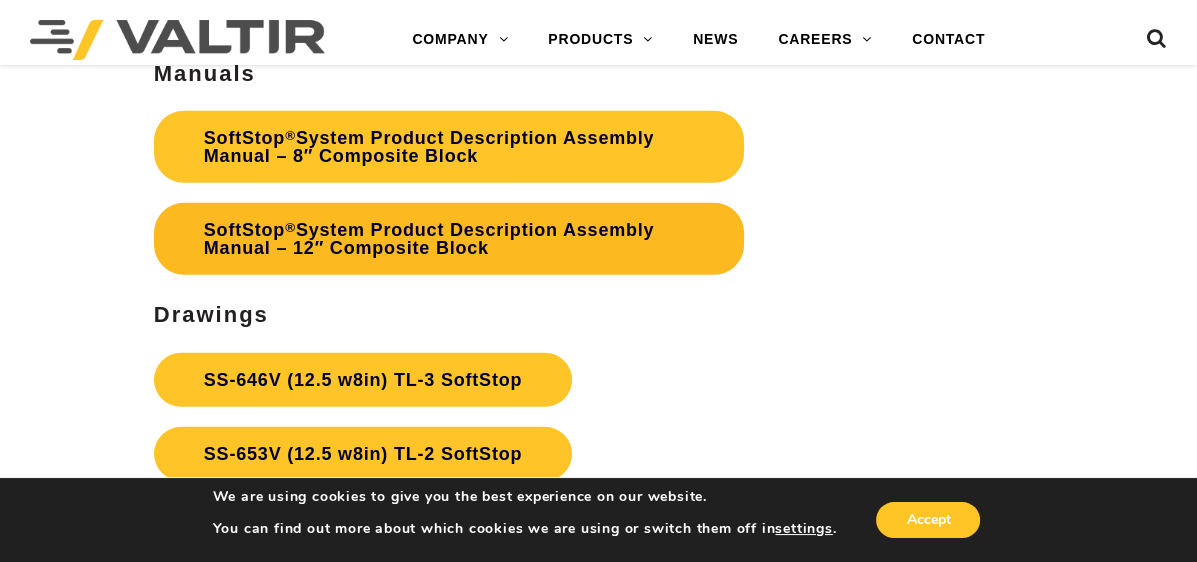 click on "SoftStop ®  System Product Description Assembly Manual – 12″ Composite Block" at bounding box center (449, 239) 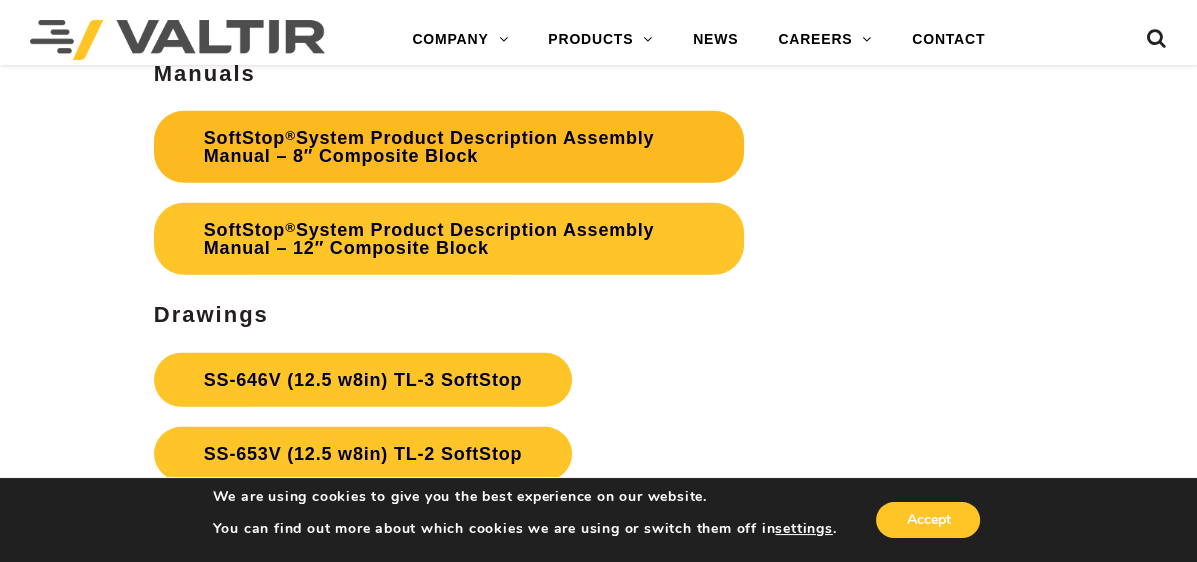click on "SoftStop ®  System Product Description Assembly Manual – 8″ Composite Block" at bounding box center (449, 147) 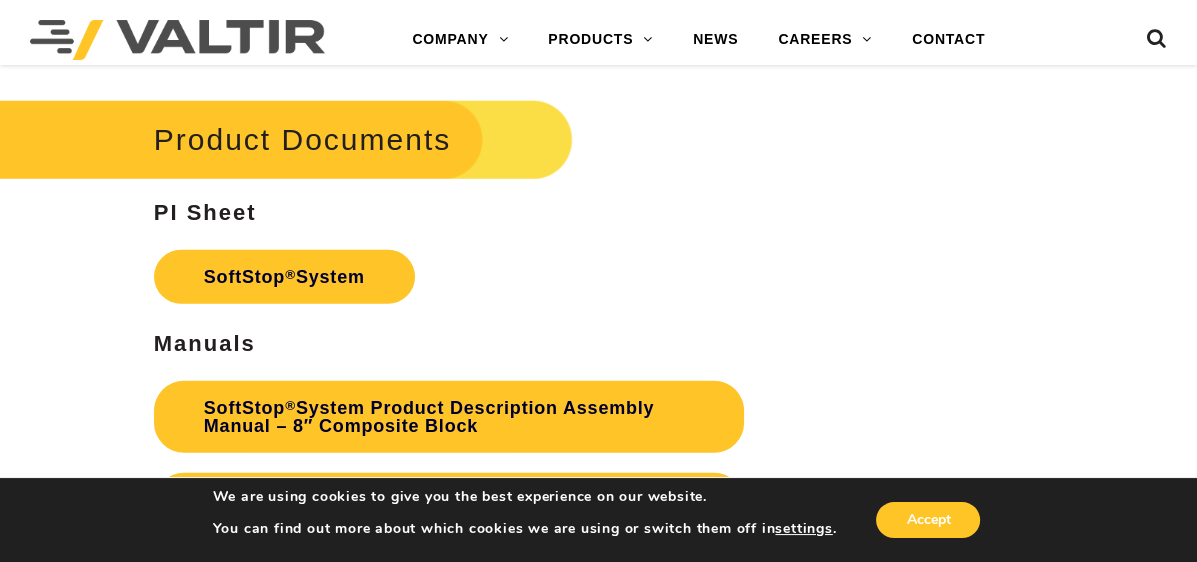 scroll, scrollTop: 4900, scrollLeft: 0, axis: vertical 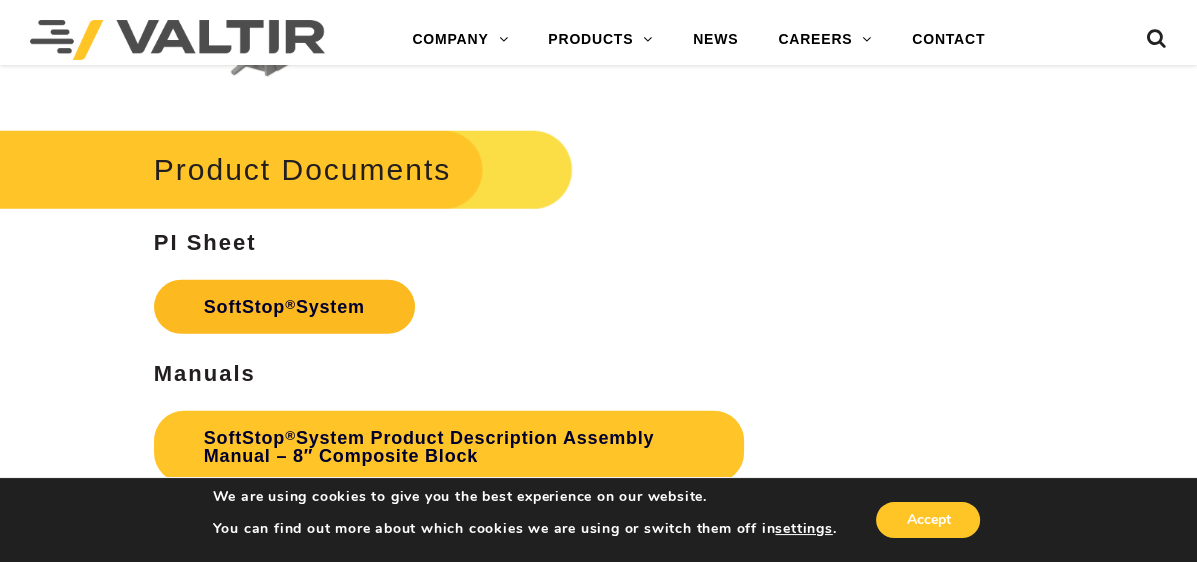 click on "SoftStop ®  System" at bounding box center (284, 307) 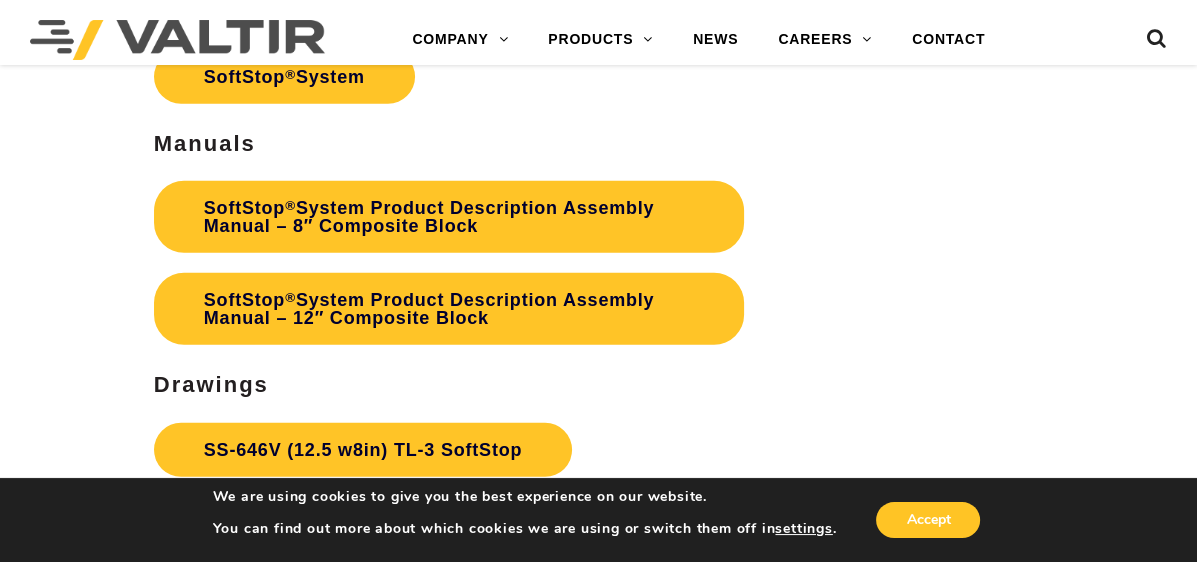 scroll, scrollTop: 5200, scrollLeft: 0, axis: vertical 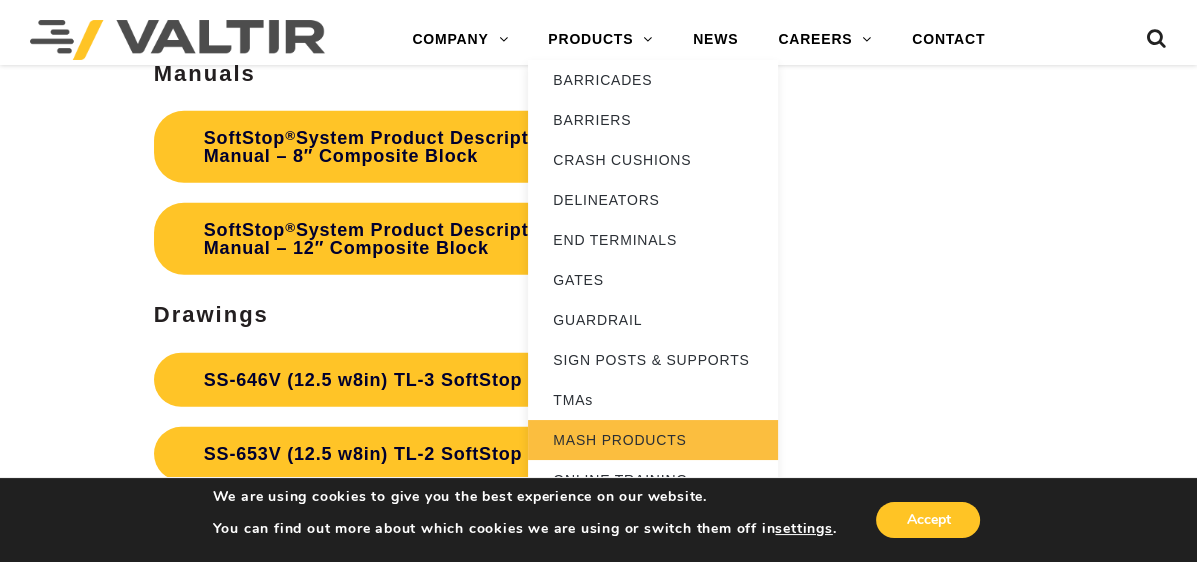 click on "MASH PRODUCTS" at bounding box center [653, 440] 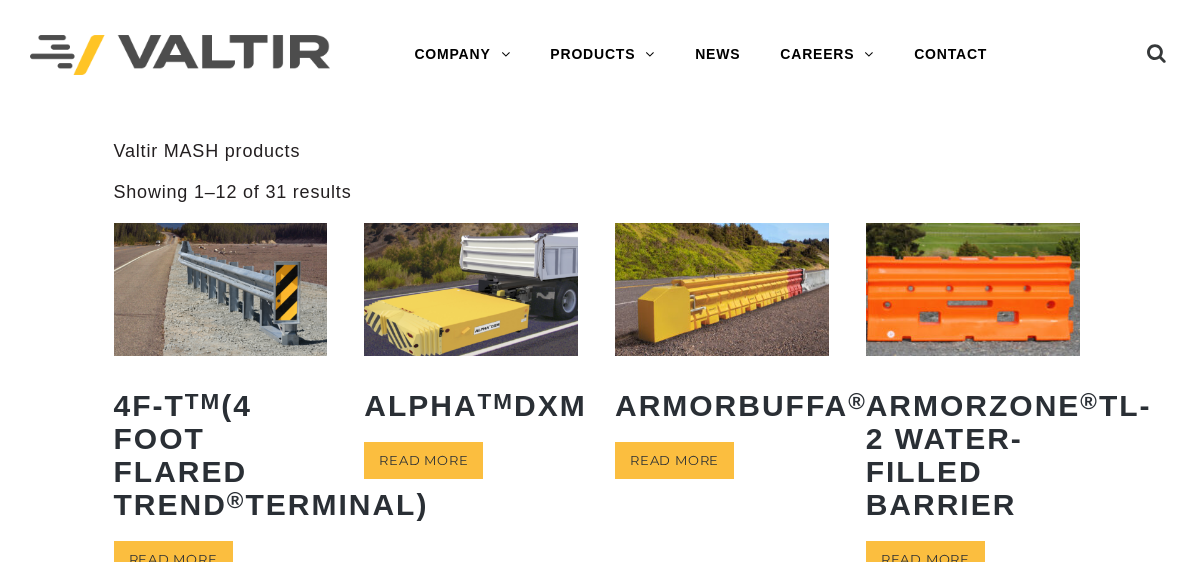 scroll, scrollTop: 0, scrollLeft: 0, axis: both 